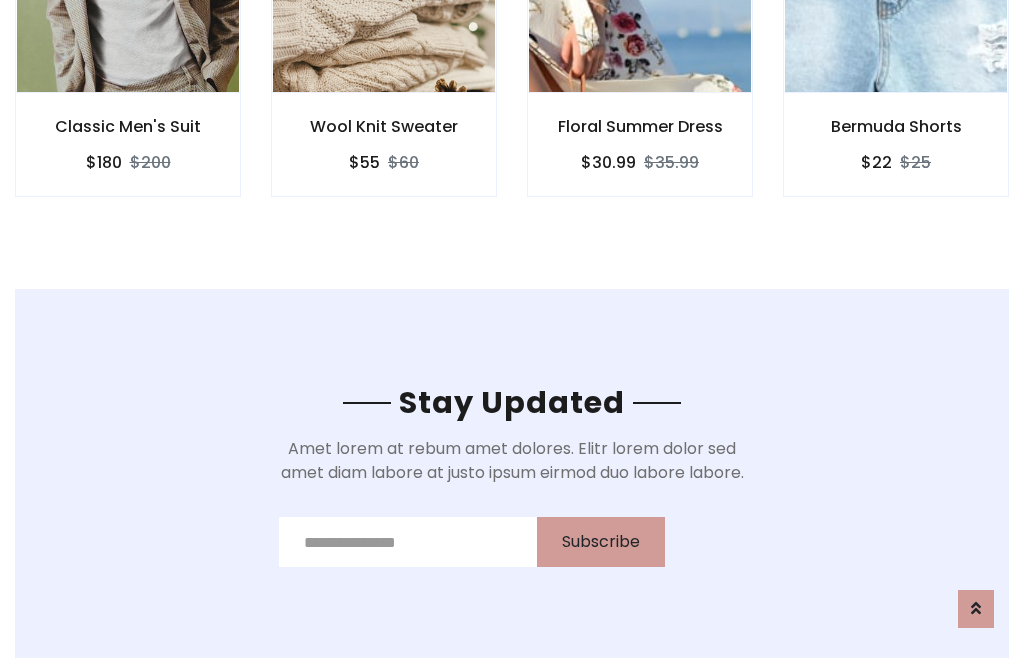 scroll, scrollTop: 3012, scrollLeft: 0, axis: vertical 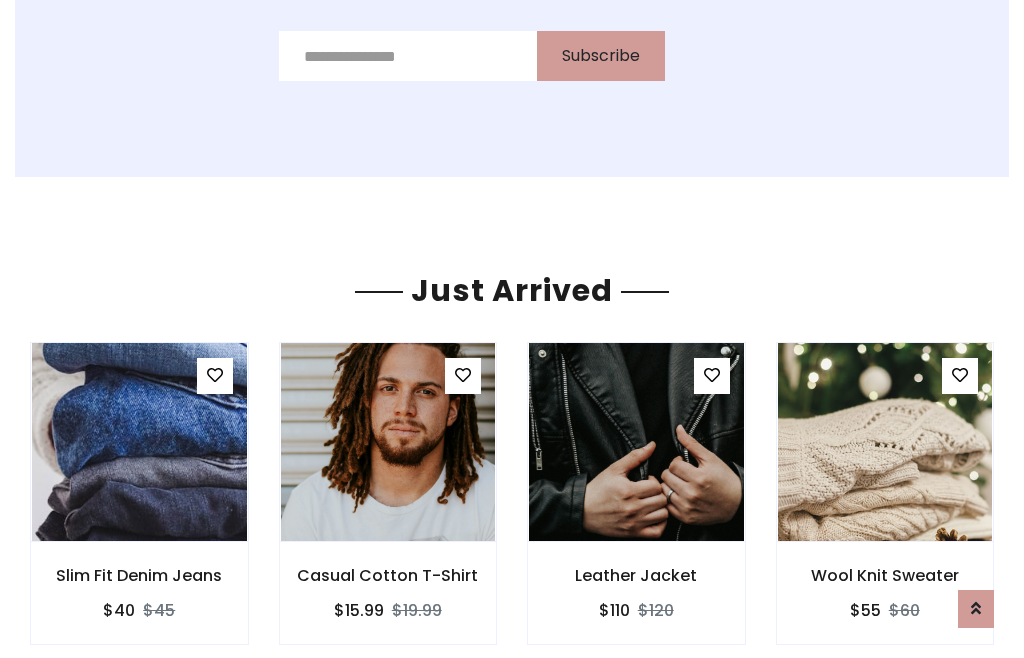 click on "Floral Summer Dress
$30.99
$35.99" at bounding box center [640, -428] 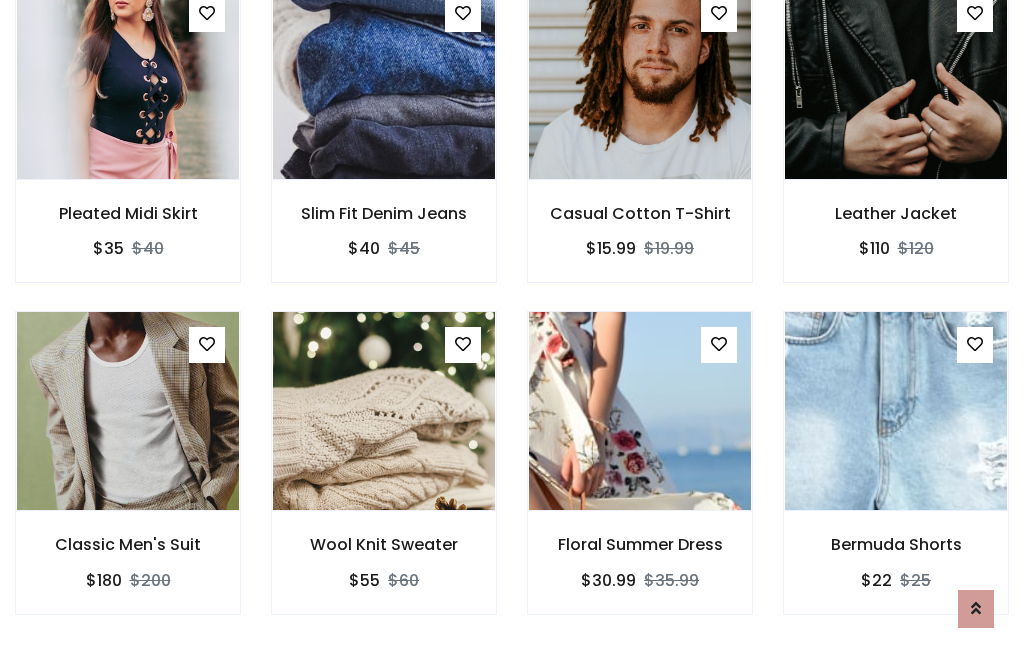 click on "Floral Summer Dress
$30.99
$35.99" at bounding box center (640, 476) 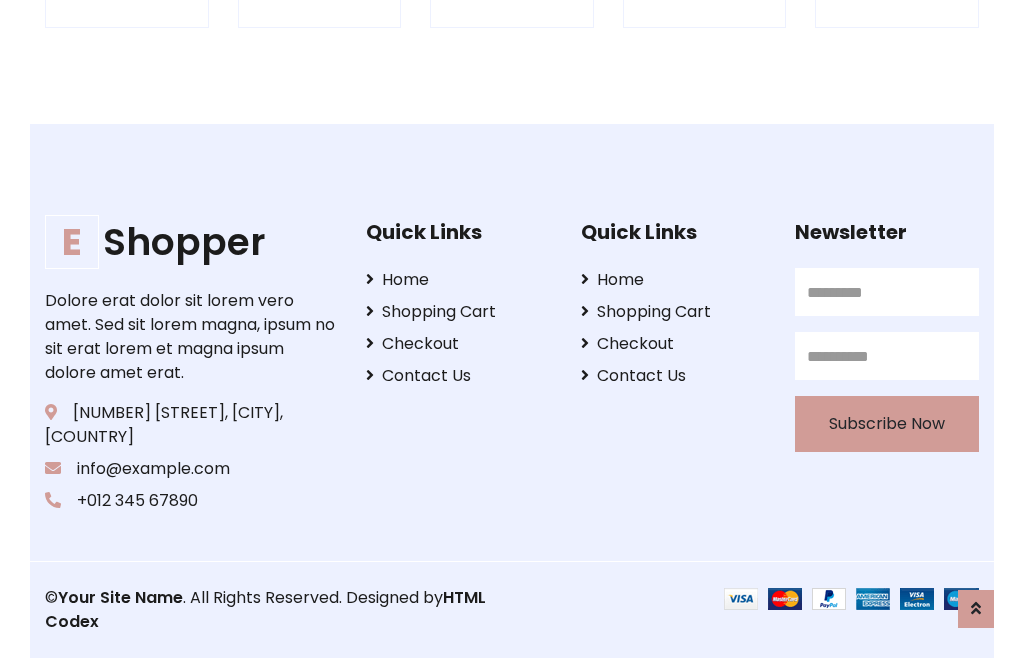 scroll, scrollTop: 3807, scrollLeft: 0, axis: vertical 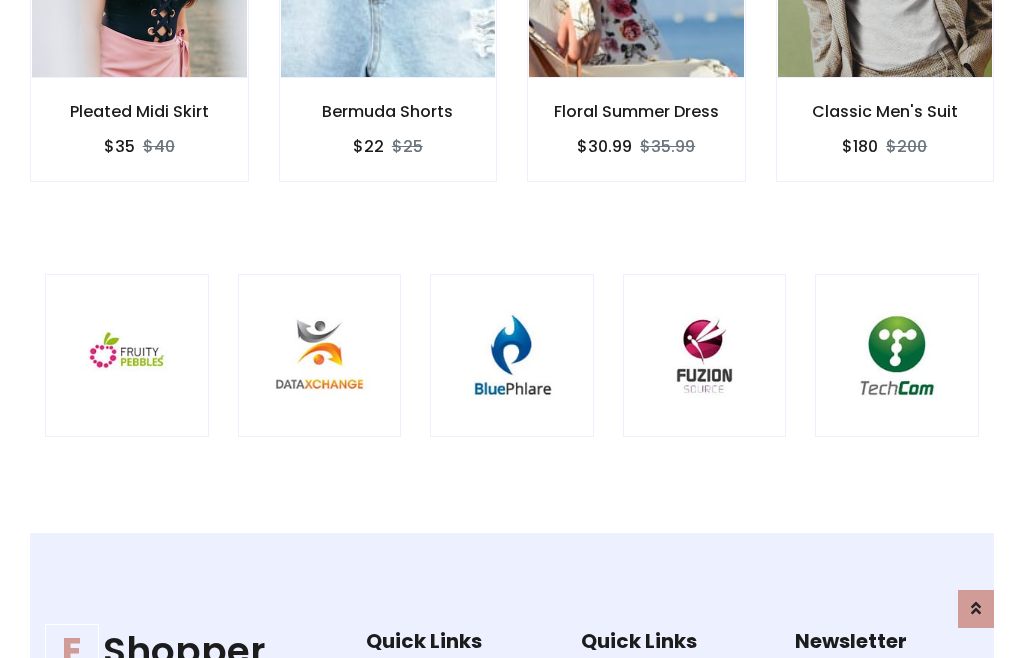 click at bounding box center (512, 356) 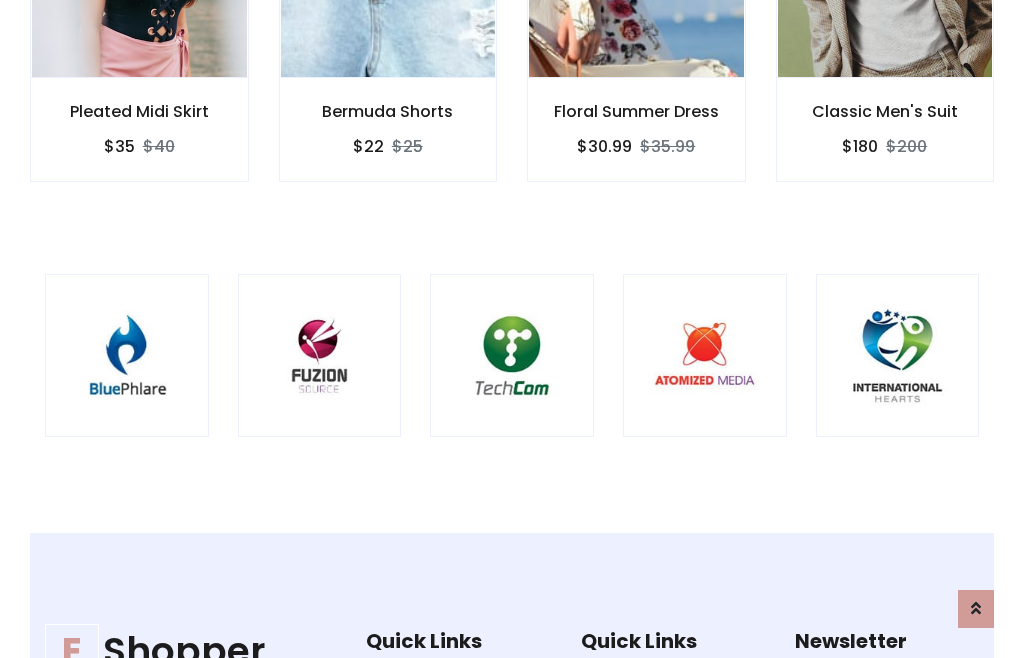 click at bounding box center [512, 356] 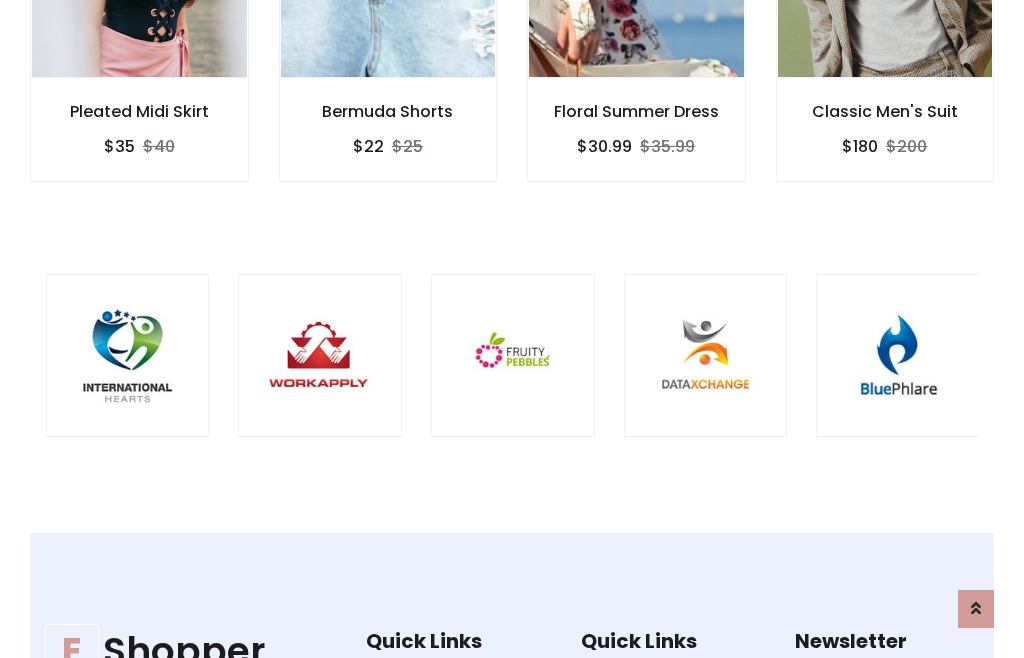 click at bounding box center (513, 356) 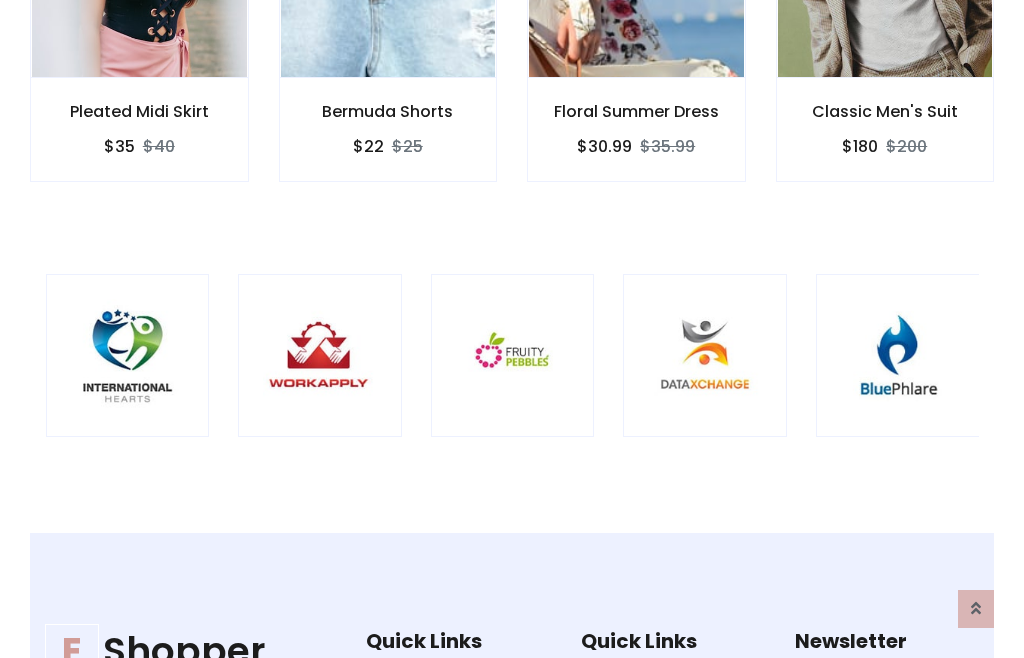 scroll, scrollTop: 0, scrollLeft: 0, axis: both 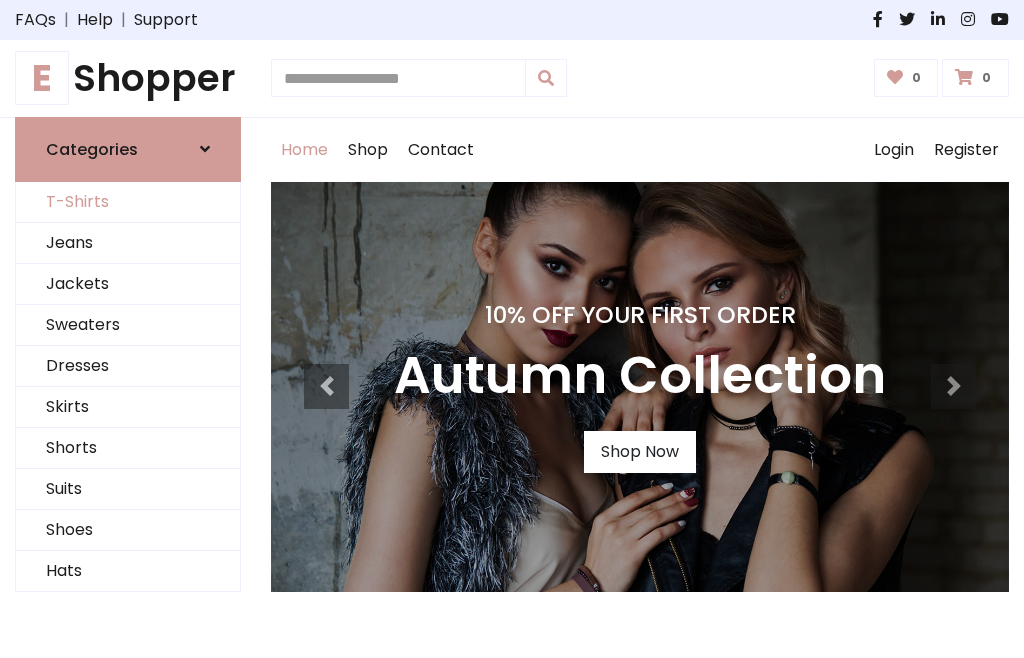click on "T-Shirts" at bounding box center [128, 202] 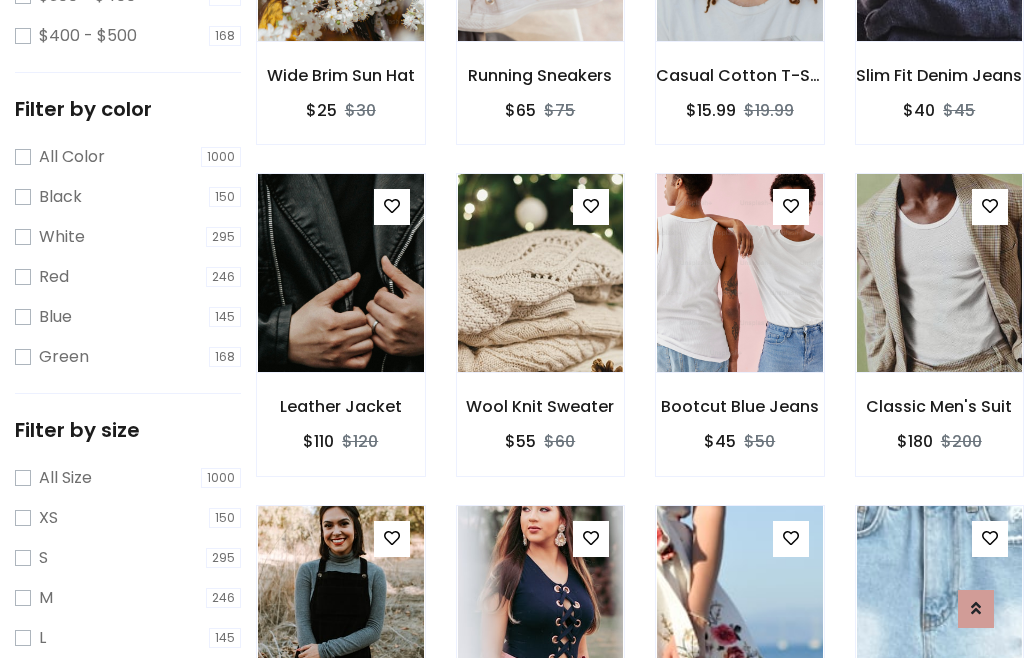 scroll, scrollTop: 185, scrollLeft: 0, axis: vertical 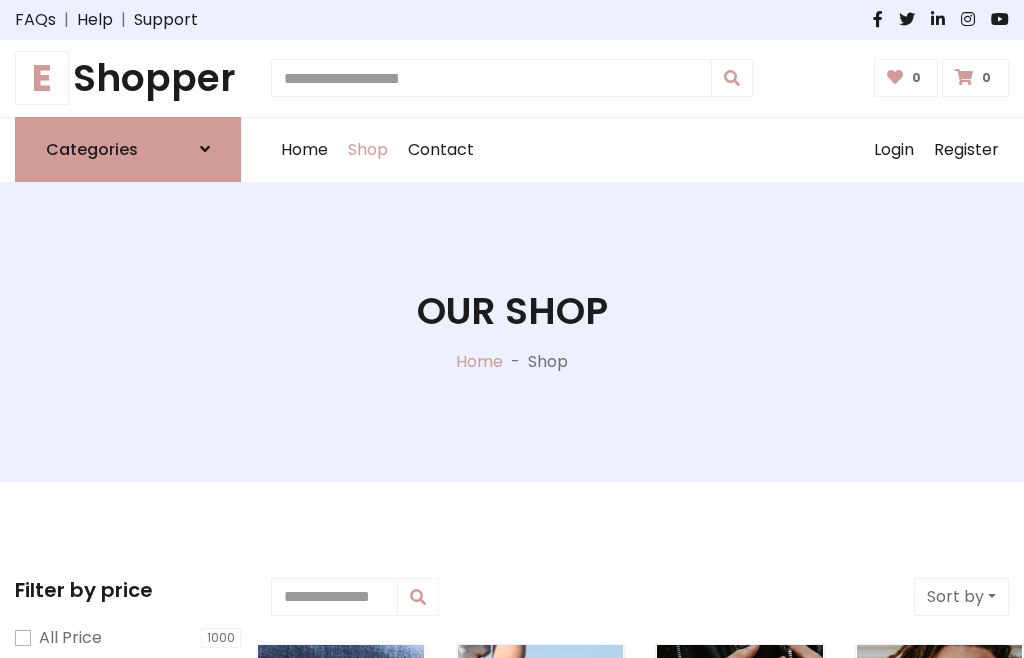 click on "E Shopper" at bounding box center [128, 78] 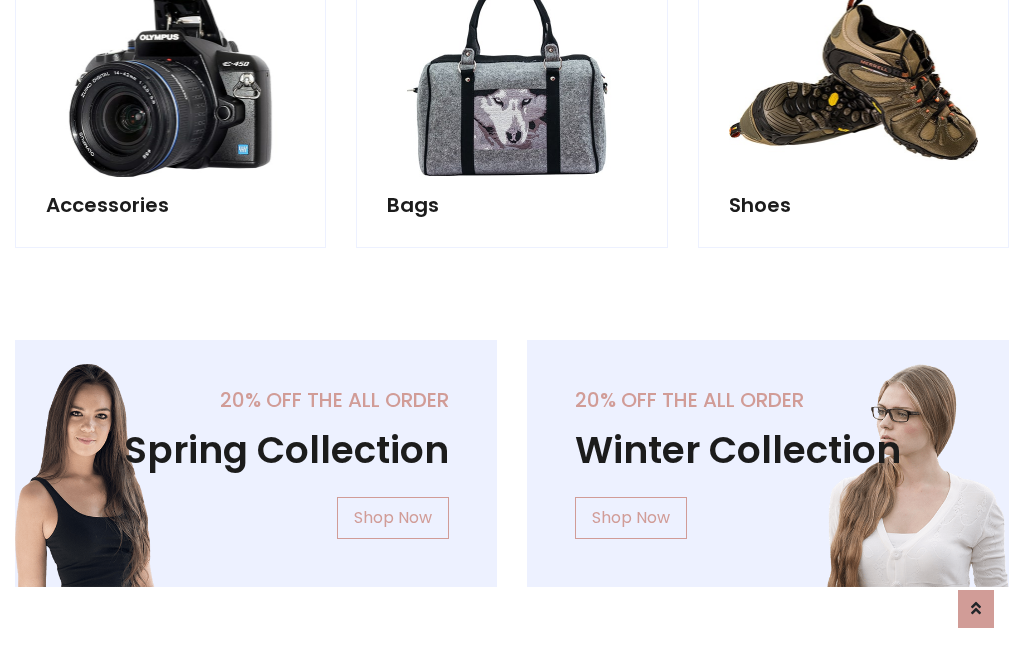 scroll, scrollTop: 1943, scrollLeft: 0, axis: vertical 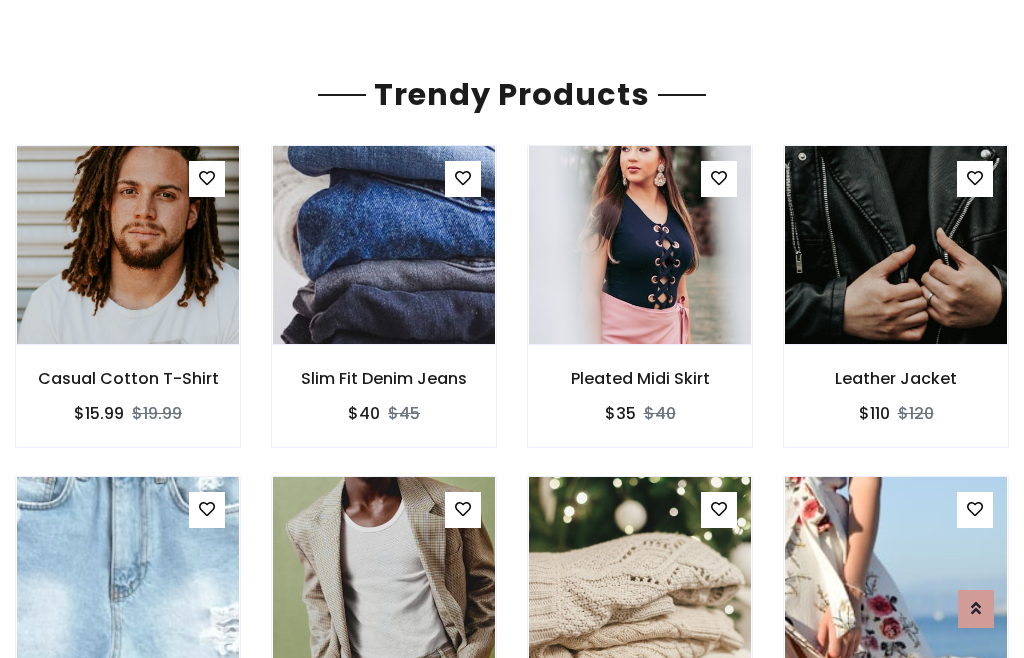 click on "Shop" at bounding box center [368, -1793] 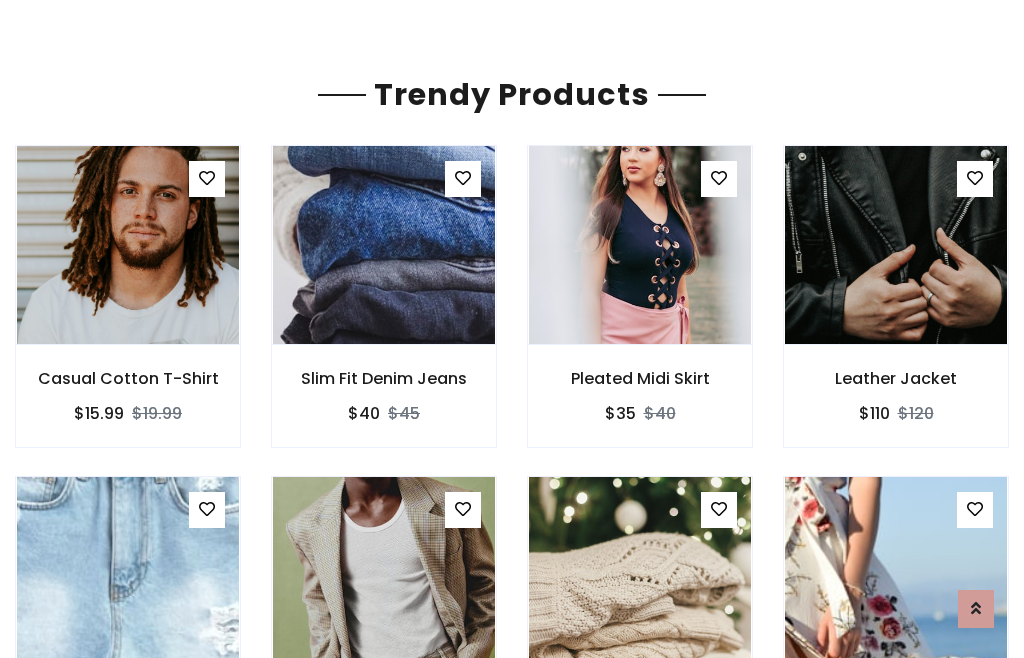 scroll, scrollTop: 0, scrollLeft: 0, axis: both 